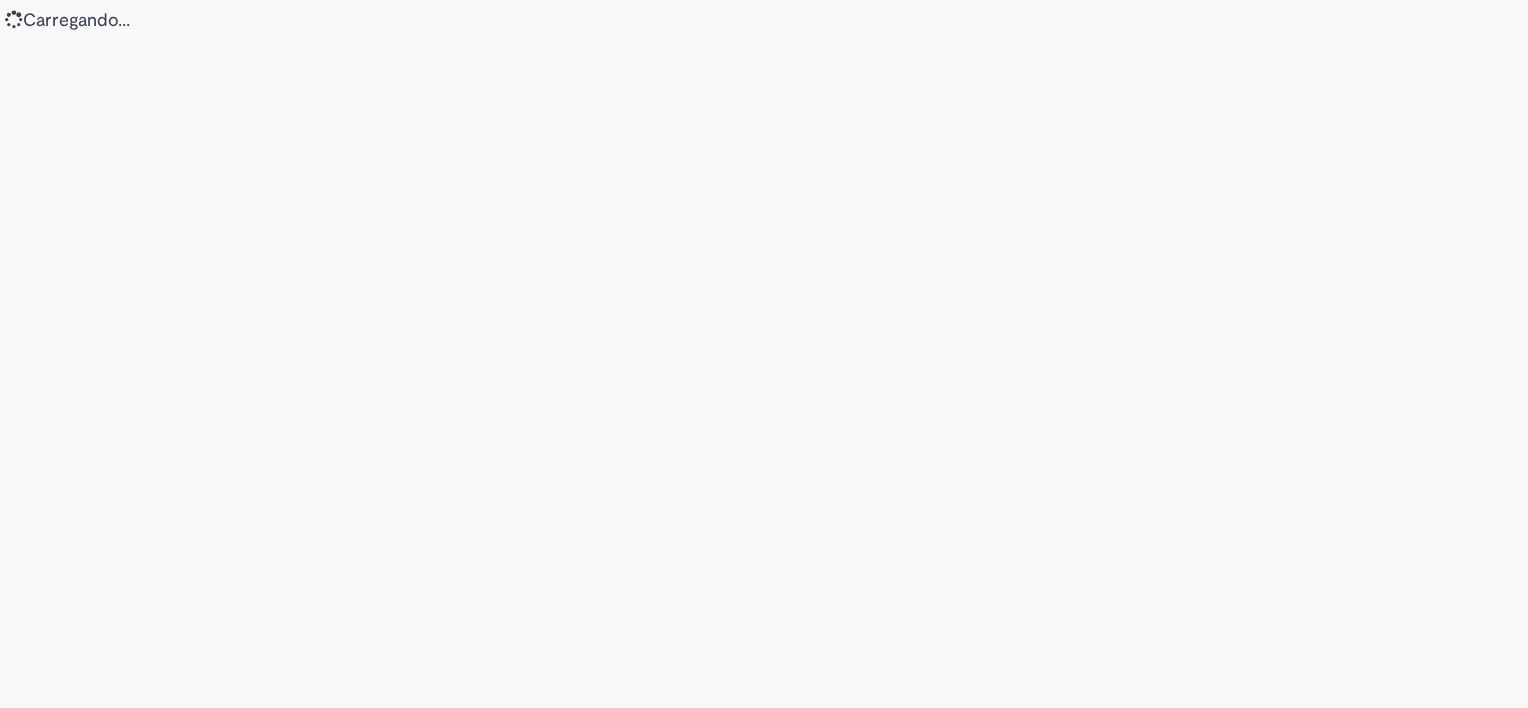 scroll, scrollTop: 0, scrollLeft: 0, axis: both 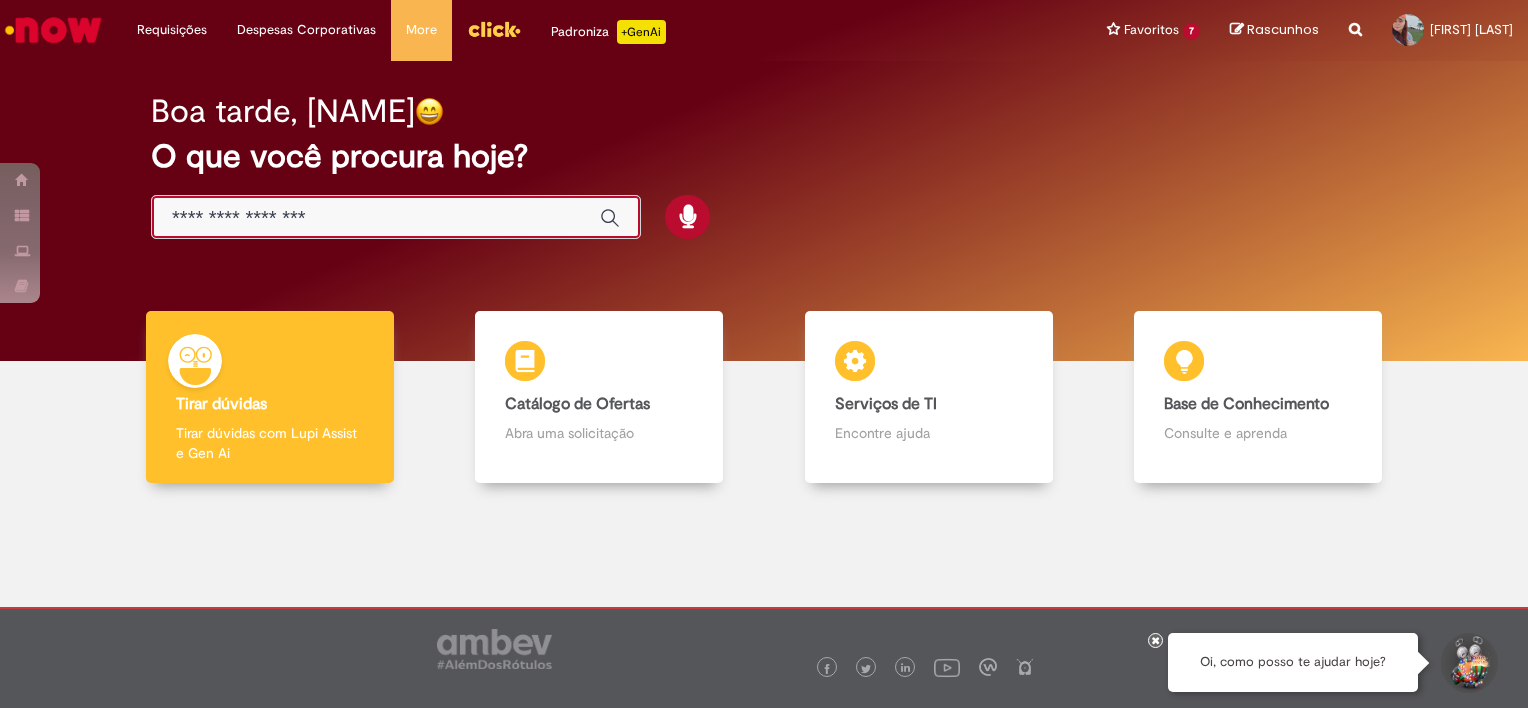 click at bounding box center [376, 218] 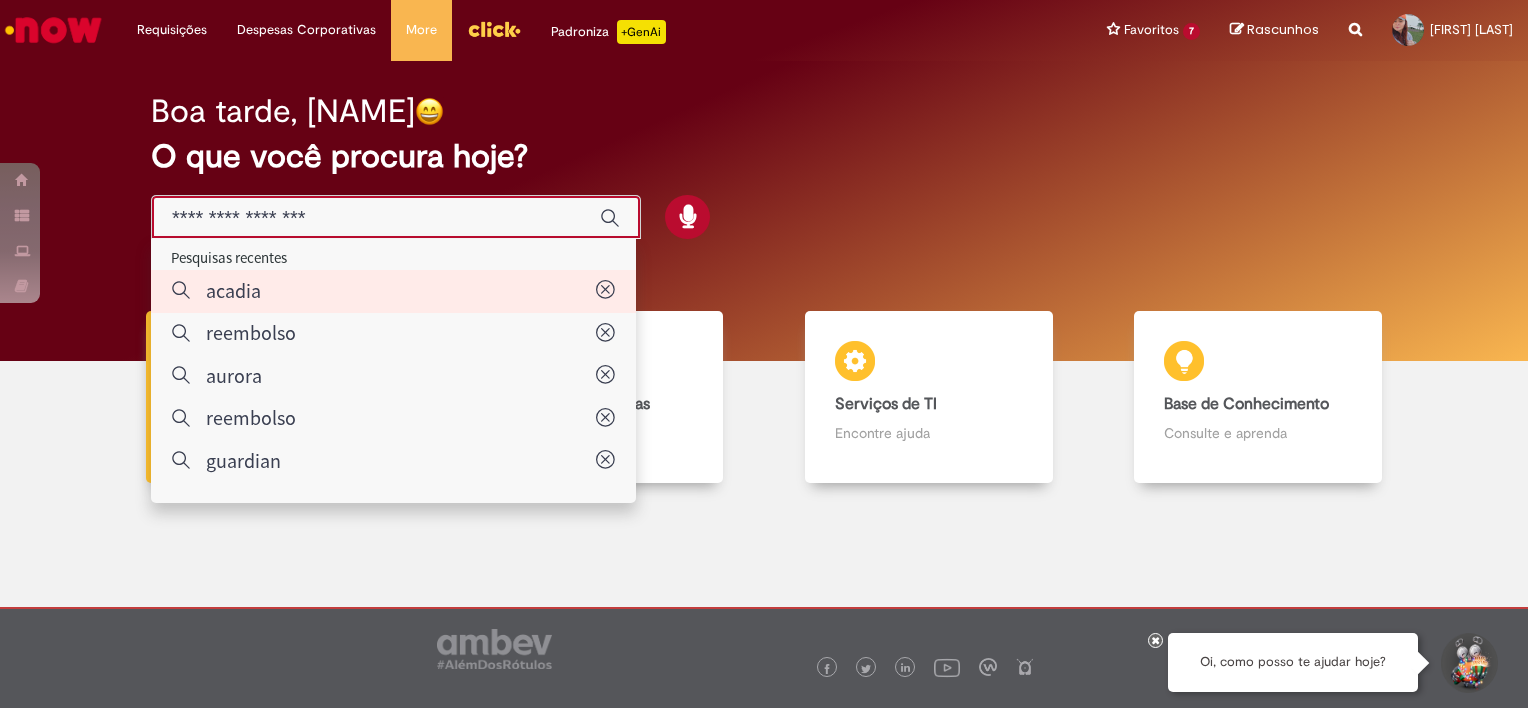 type on "******" 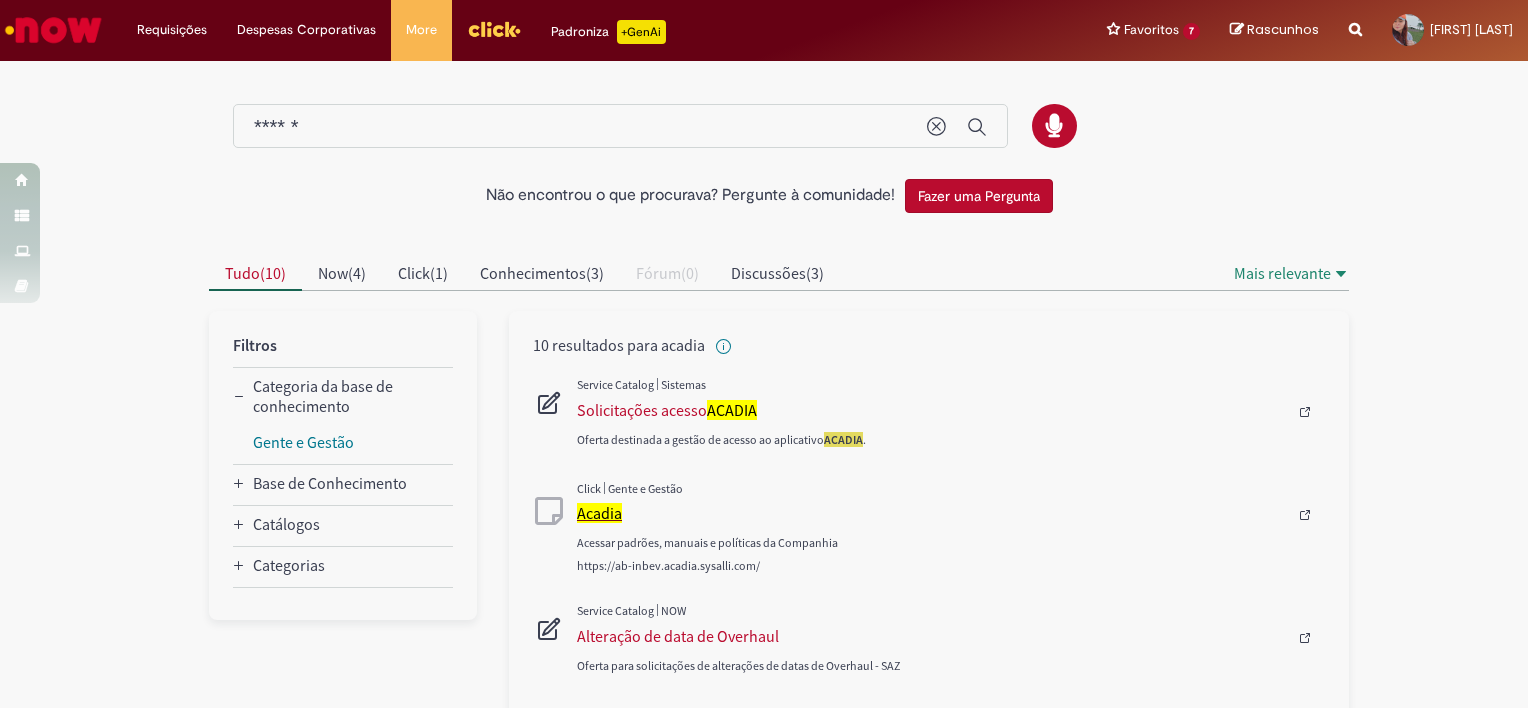click on "Acadia" at bounding box center [599, 513] 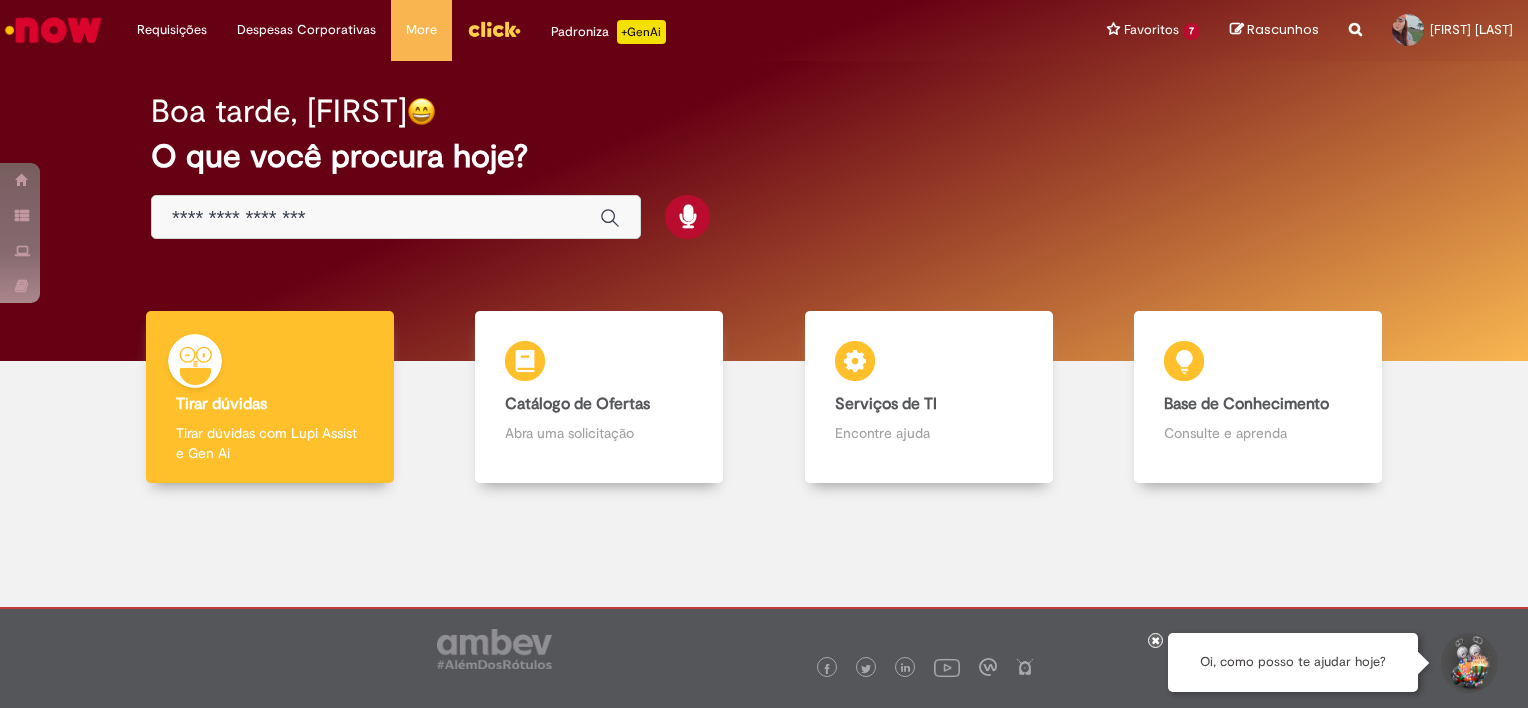 scroll, scrollTop: 0, scrollLeft: 0, axis: both 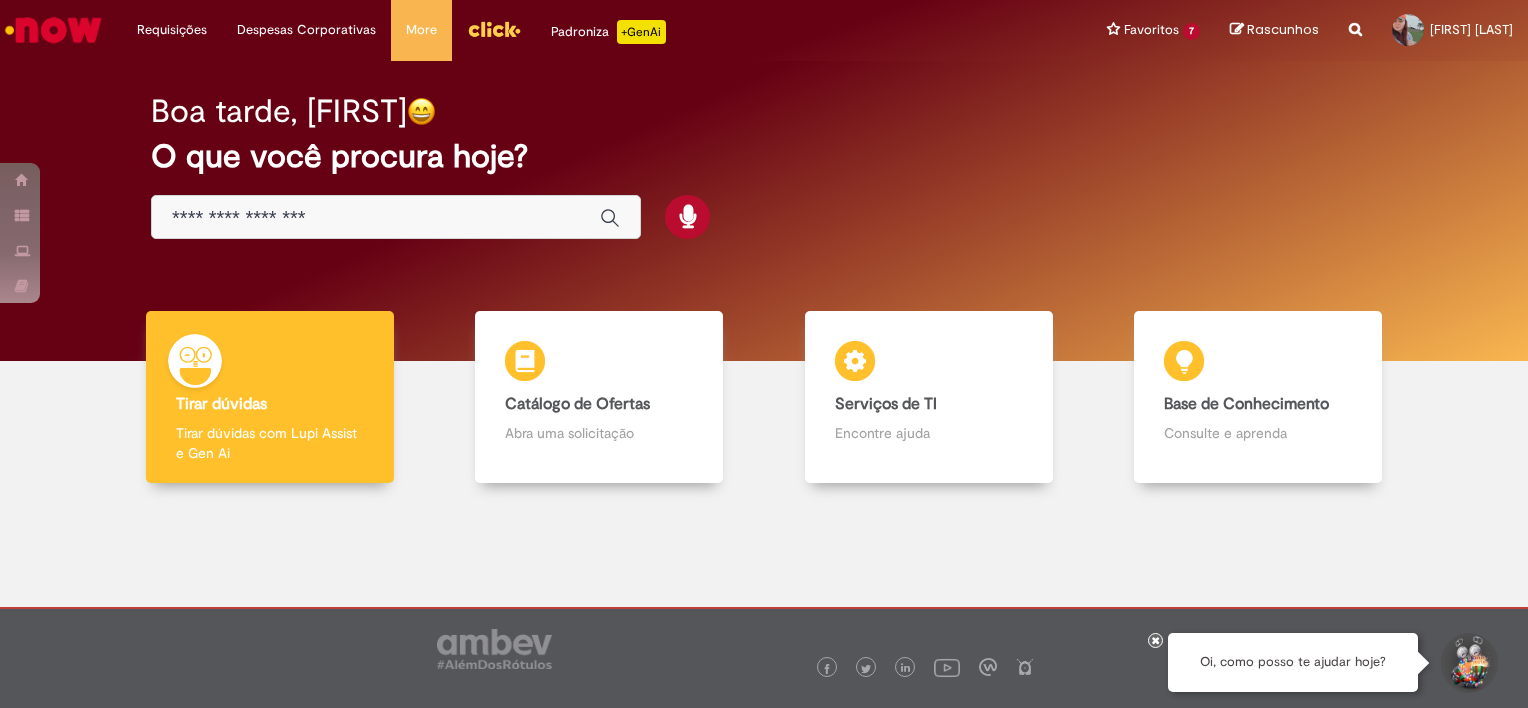 click at bounding box center [396, 217] 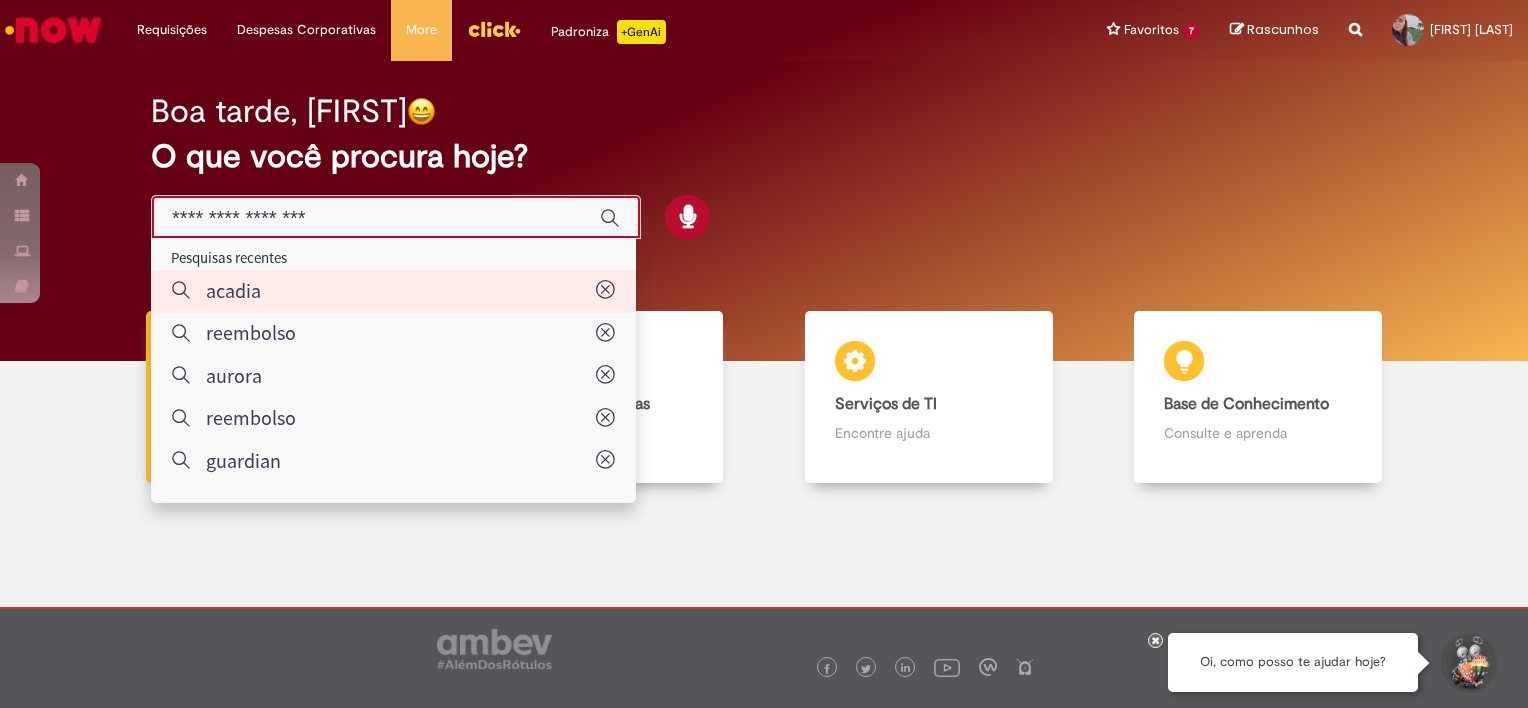 type on "******" 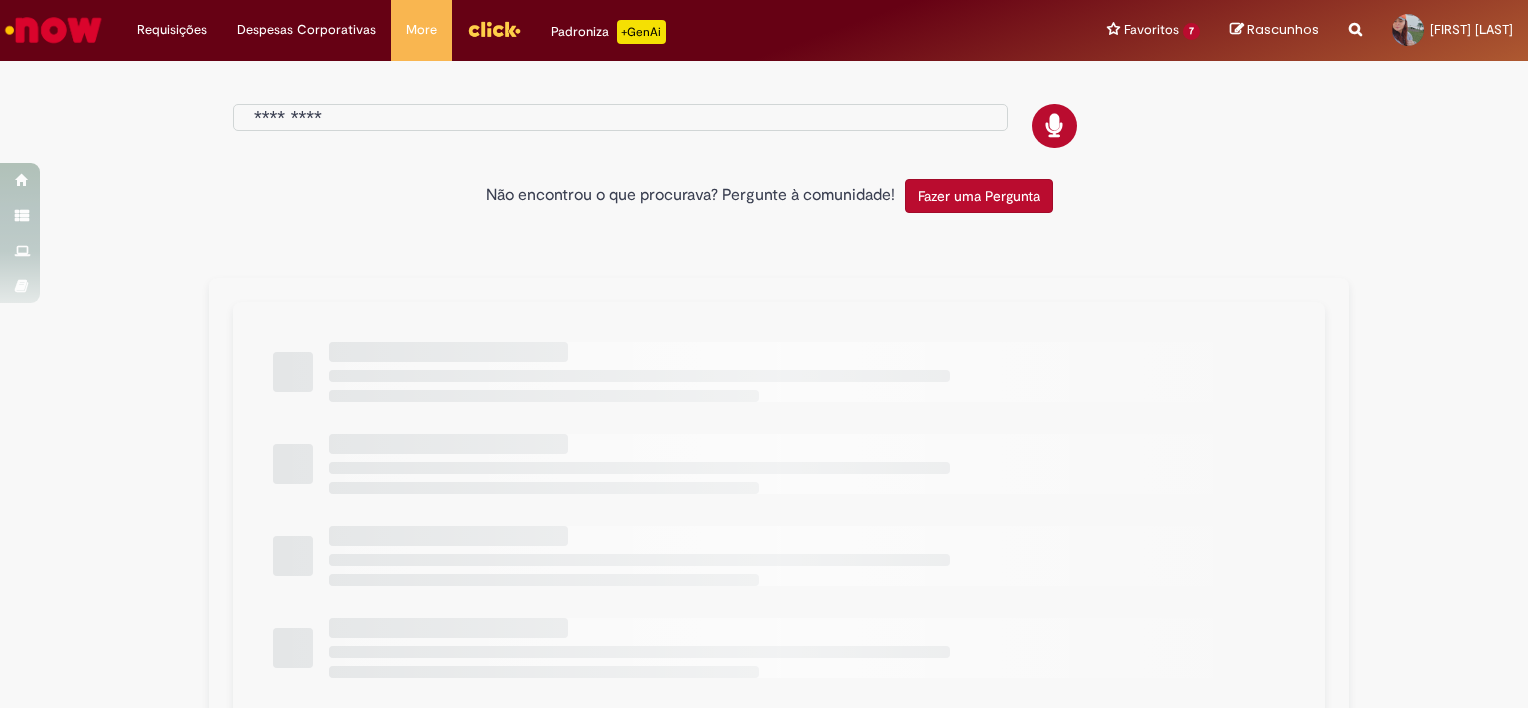 type on "******" 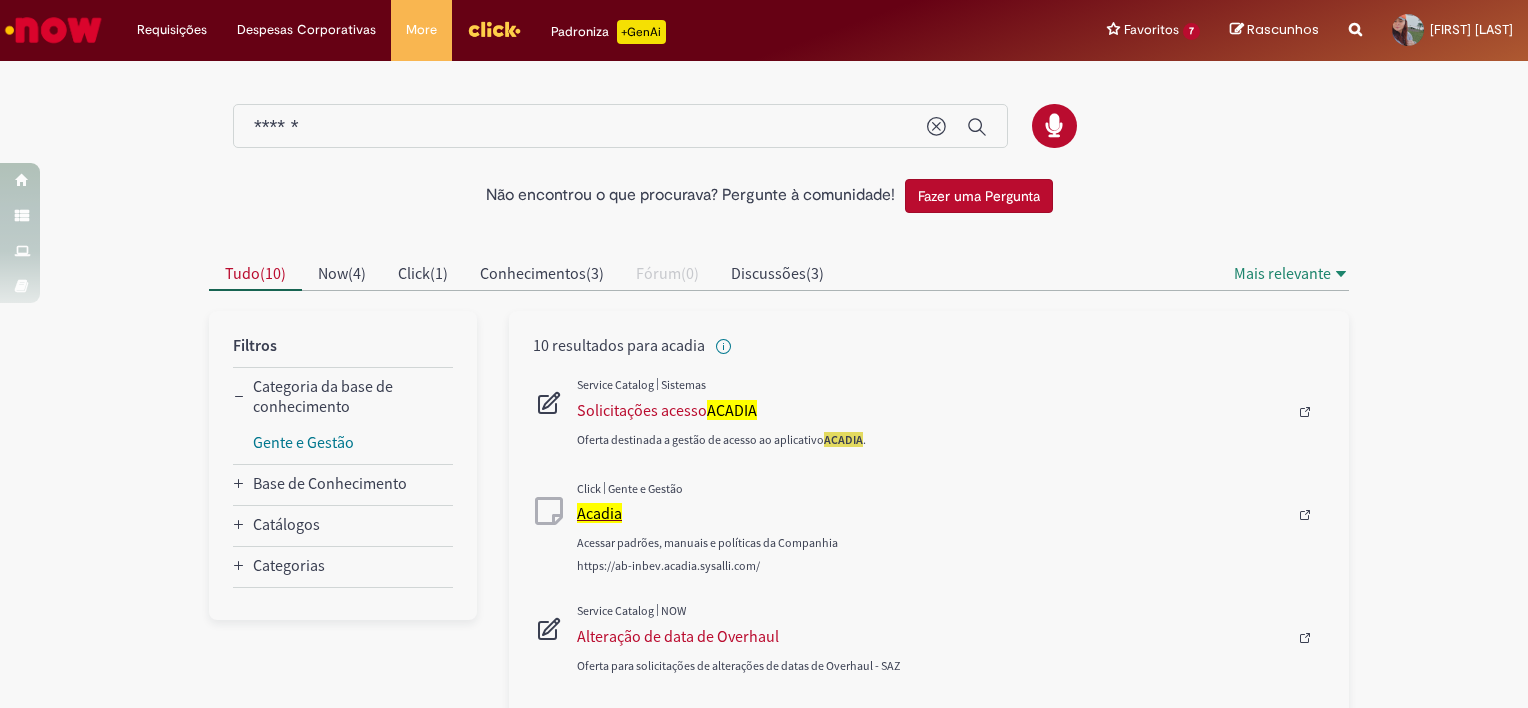 click on "Acadia" at bounding box center [599, 513] 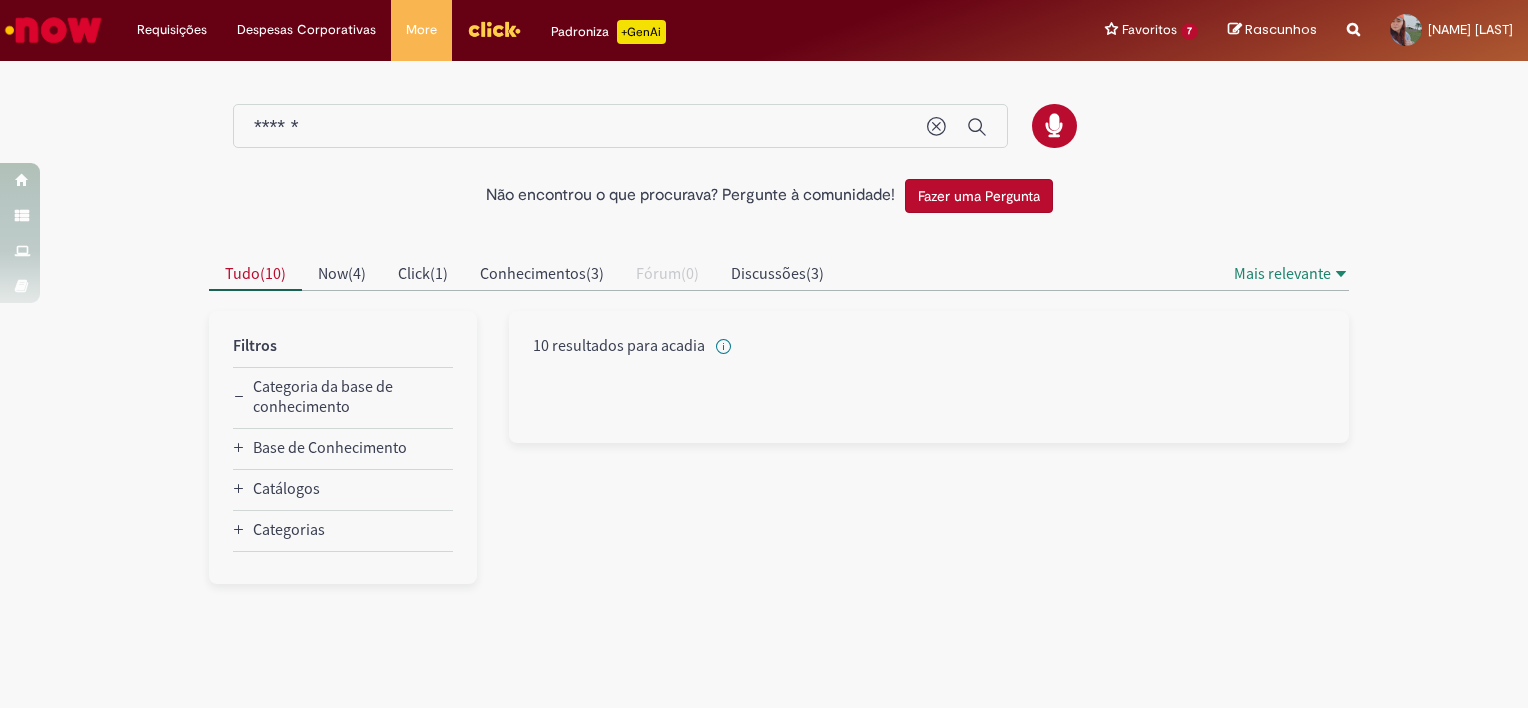 scroll, scrollTop: 0, scrollLeft: 0, axis: both 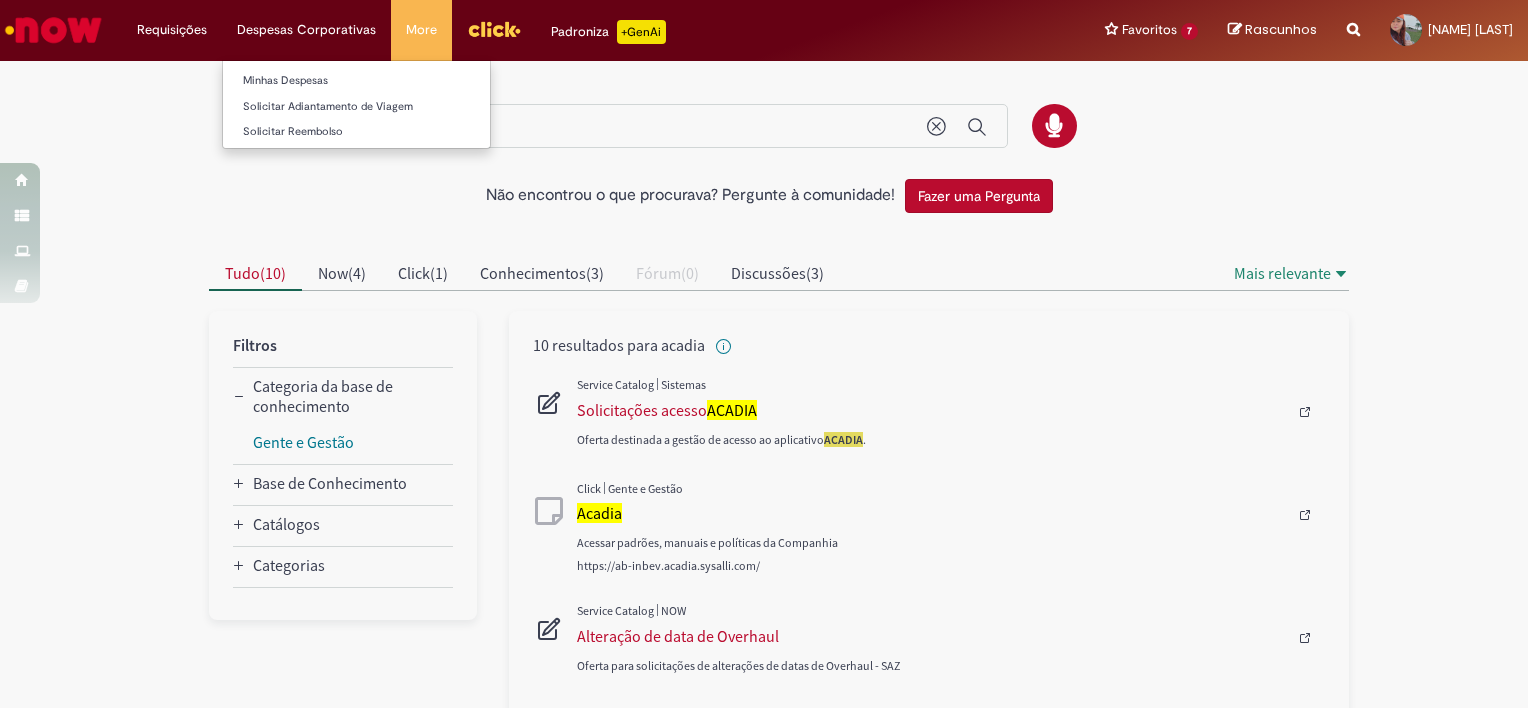 click on "Despesas Corporativas
Minhas Despesas
Solicitar Adiantamento de Viagem
Solicitar Reembolso" at bounding box center (172, 30) 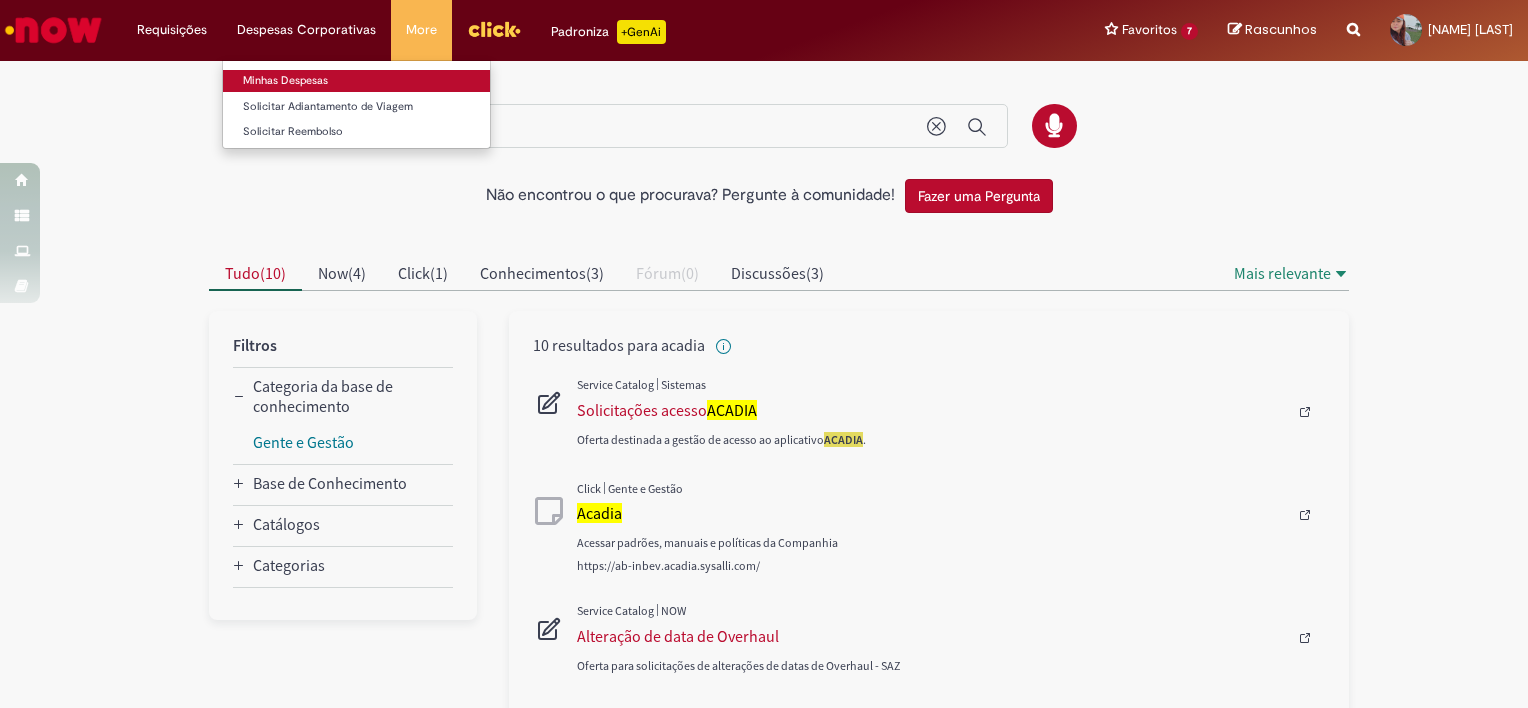 click on "Minhas Despesas" at bounding box center (356, 81) 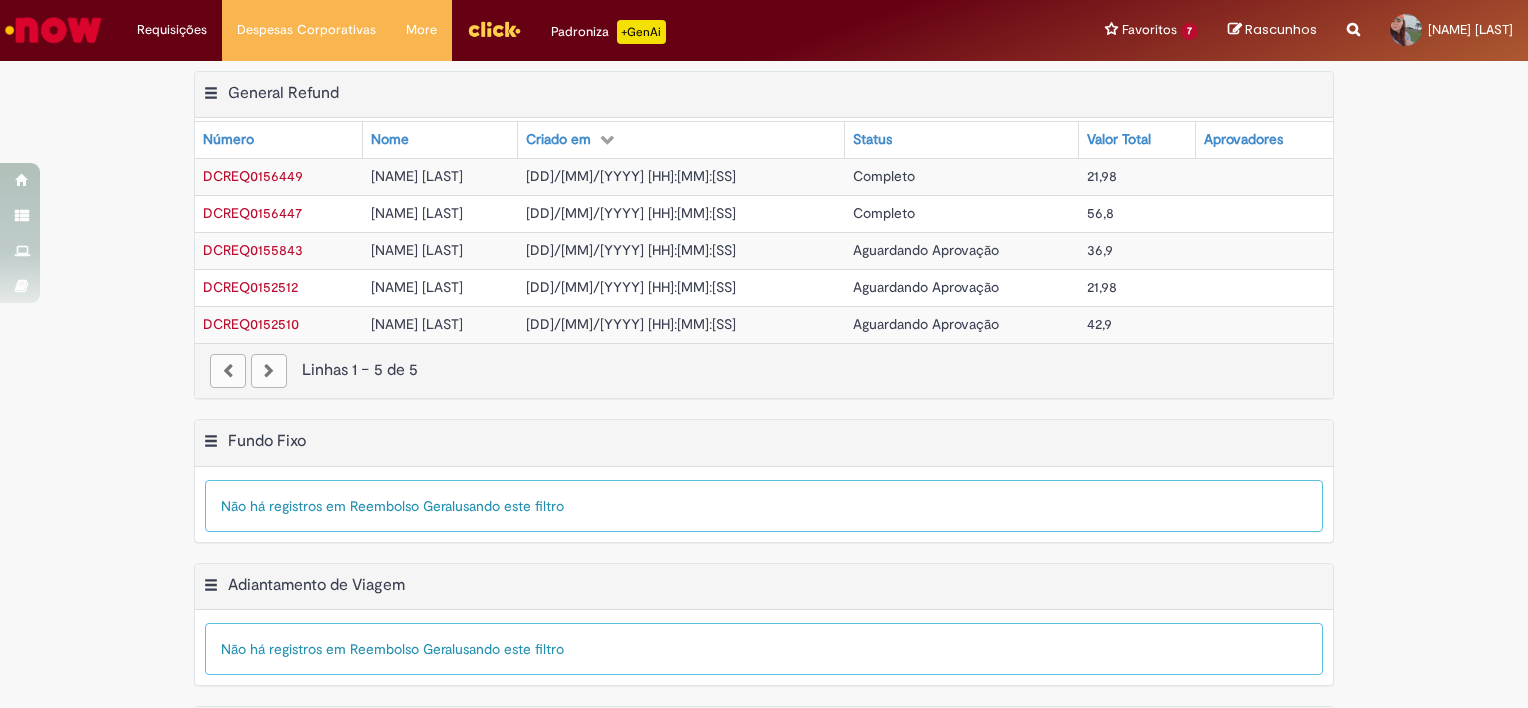 click at bounding box center [494, 29] 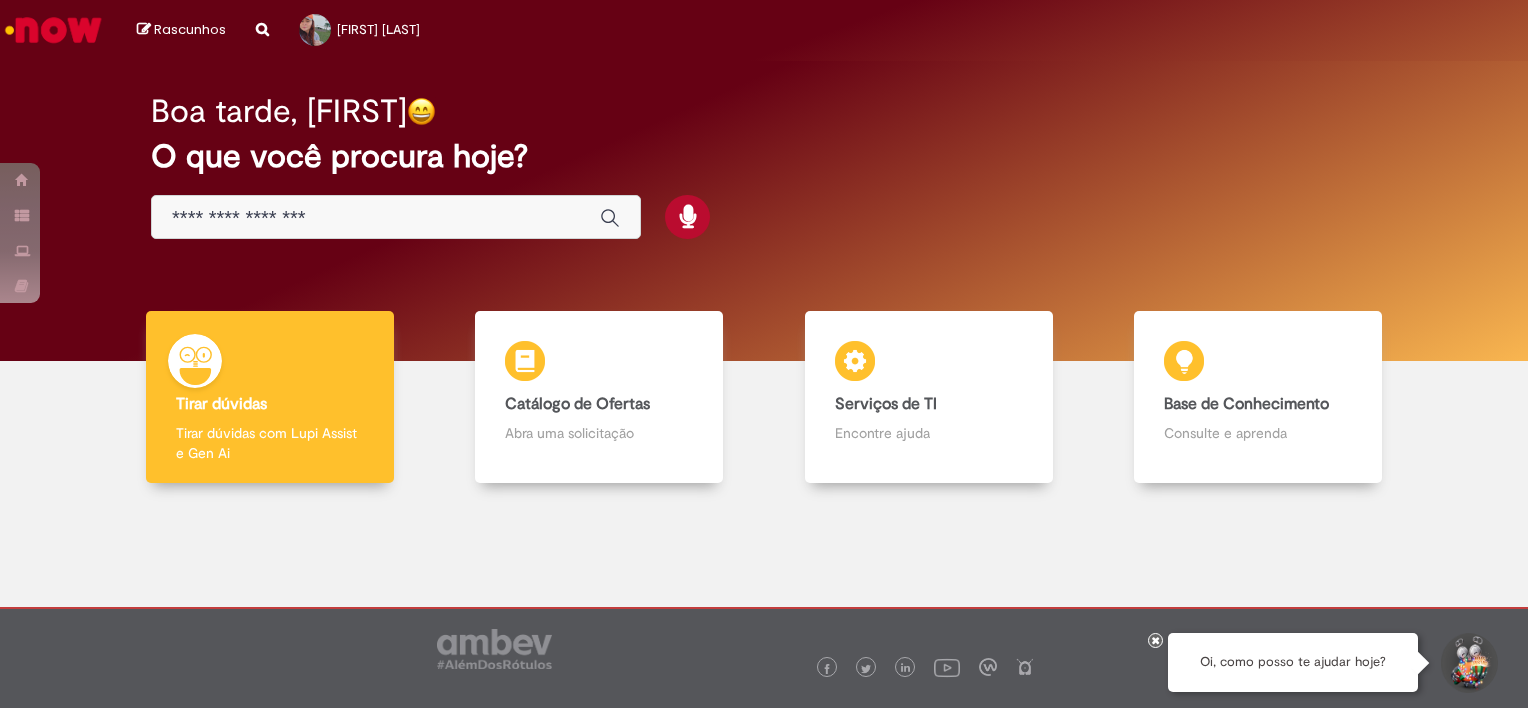 scroll, scrollTop: 0, scrollLeft: 0, axis: both 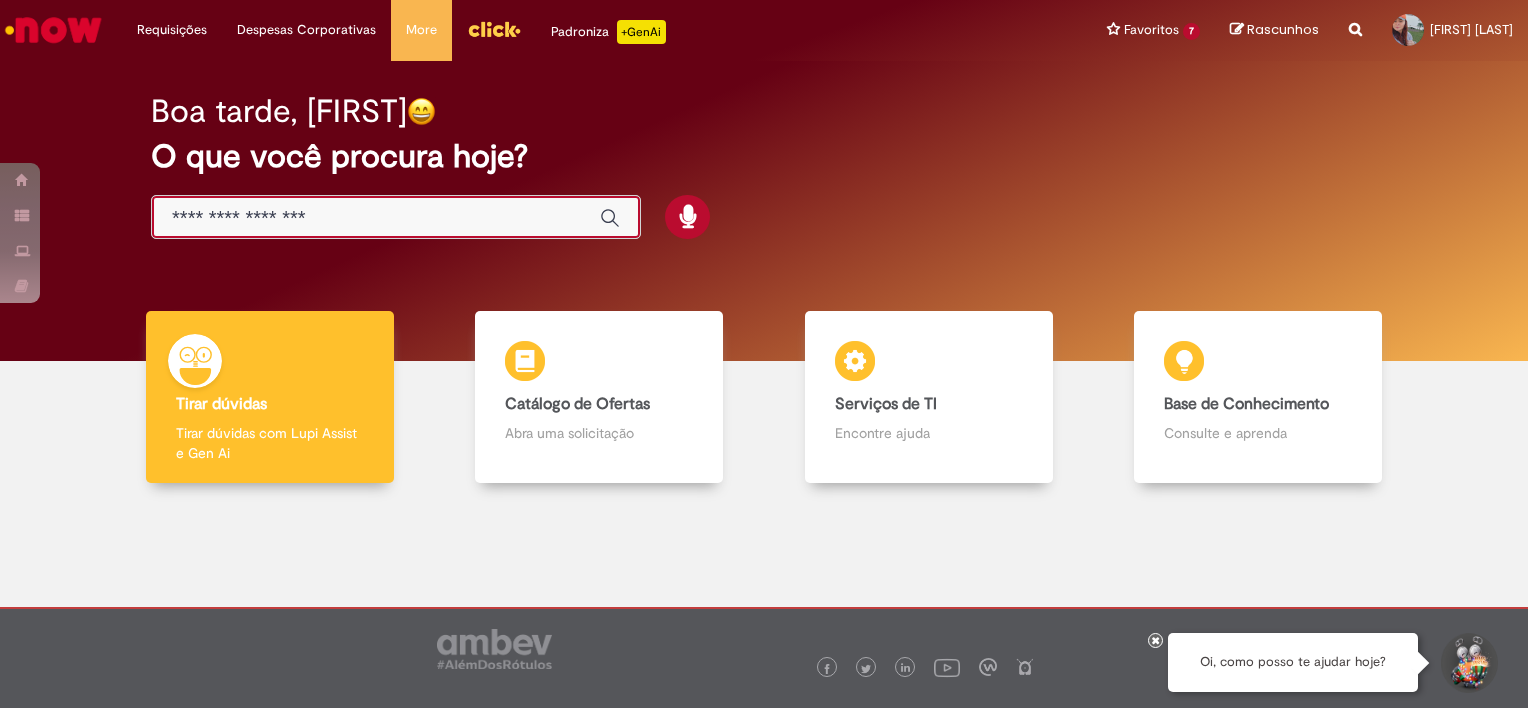 click at bounding box center (376, 218) 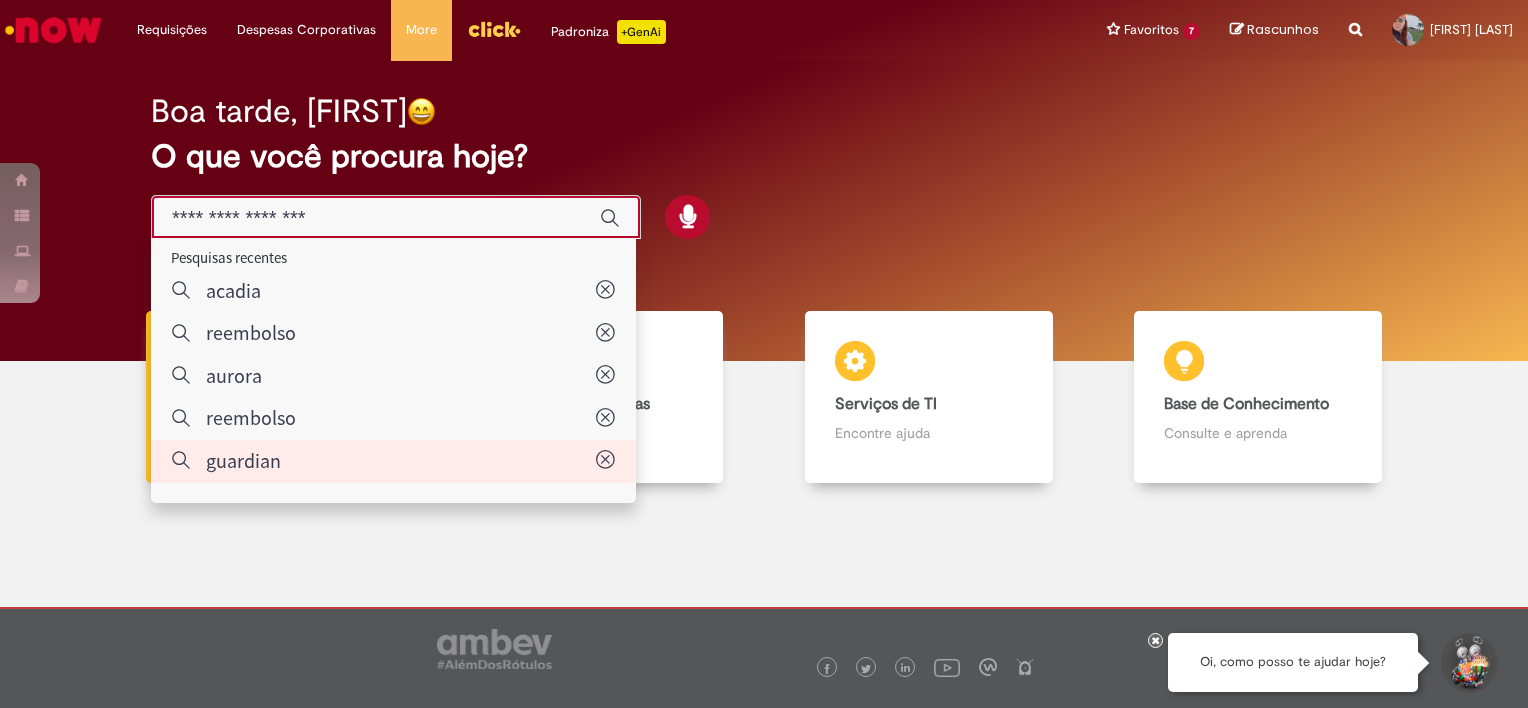 type on "********" 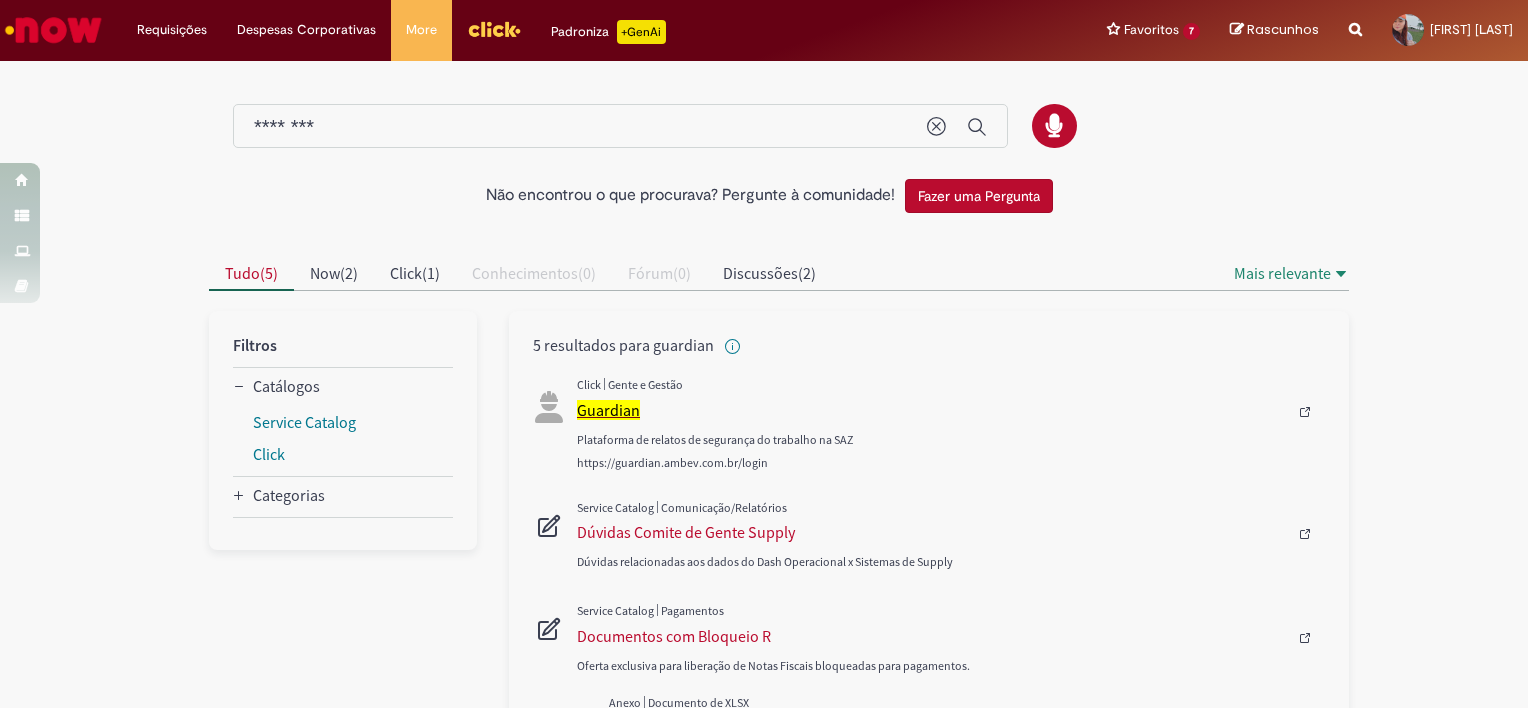 click on "Guardian" at bounding box center (608, 410) 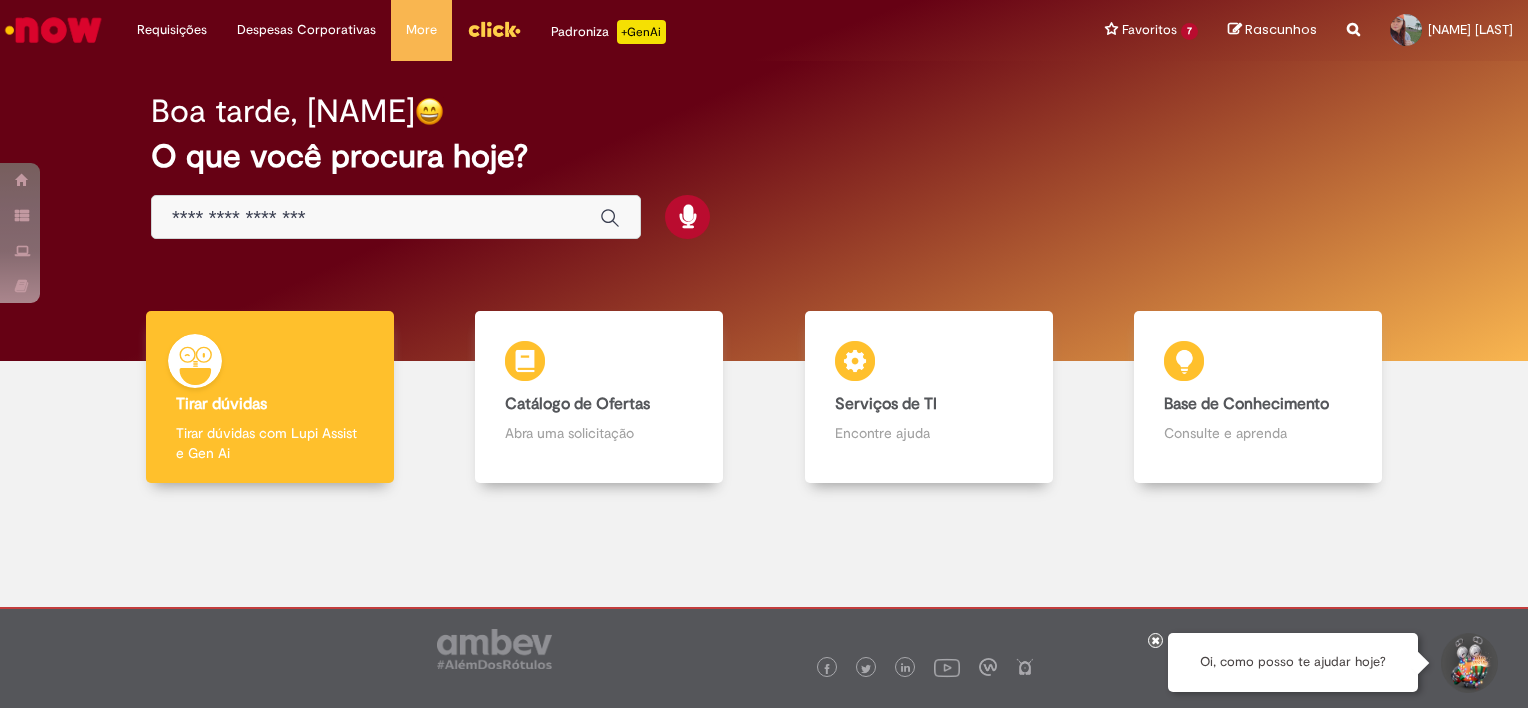 scroll, scrollTop: 0, scrollLeft: 0, axis: both 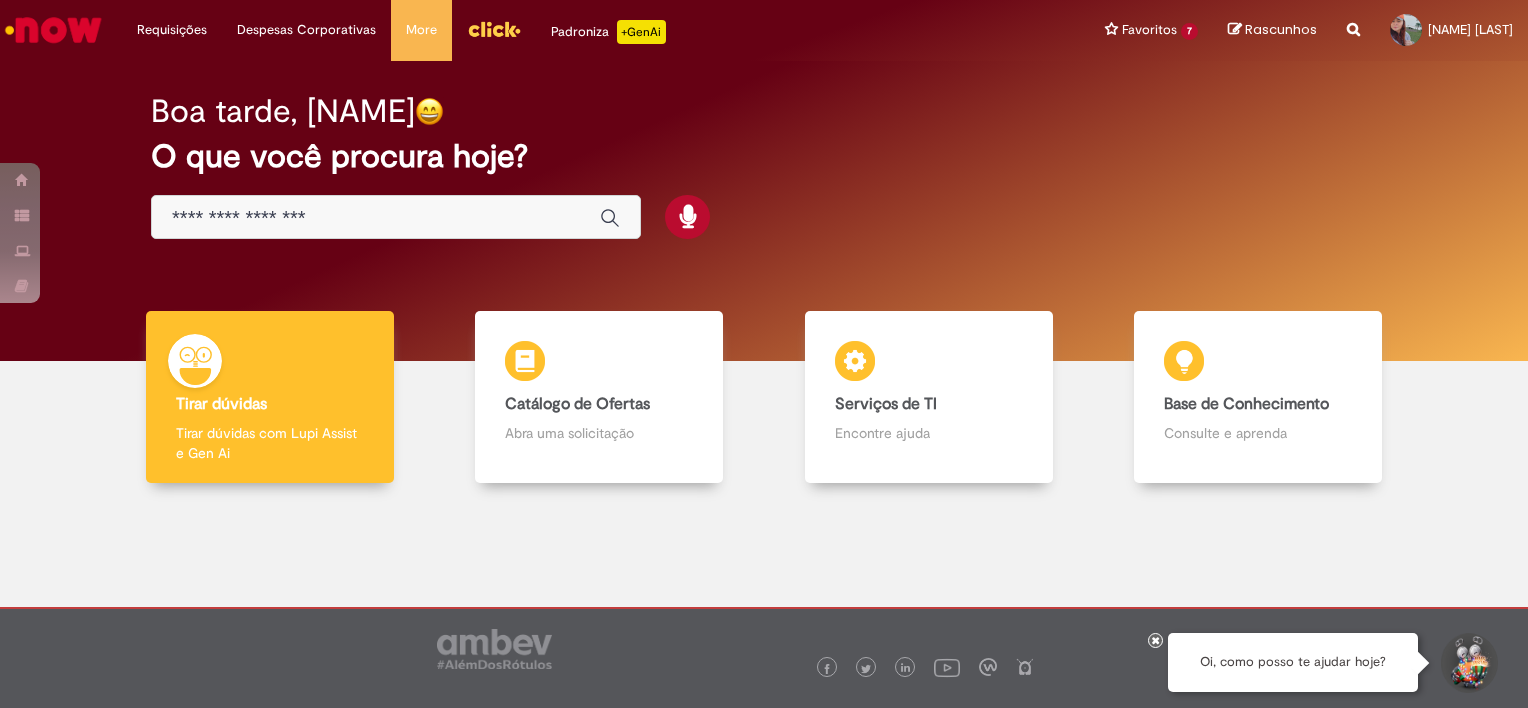 click at bounding box center (396, 217) 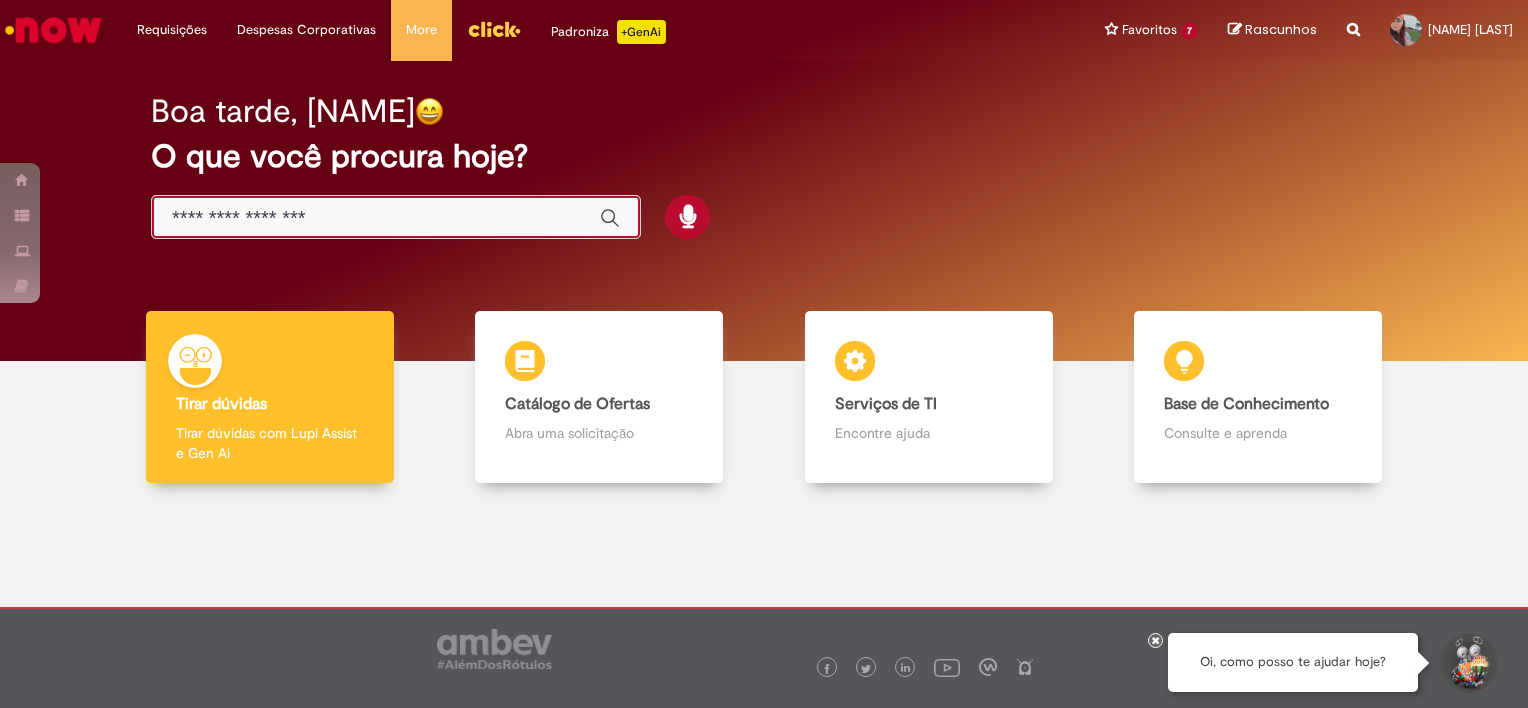click at bounding box center [376, 218] 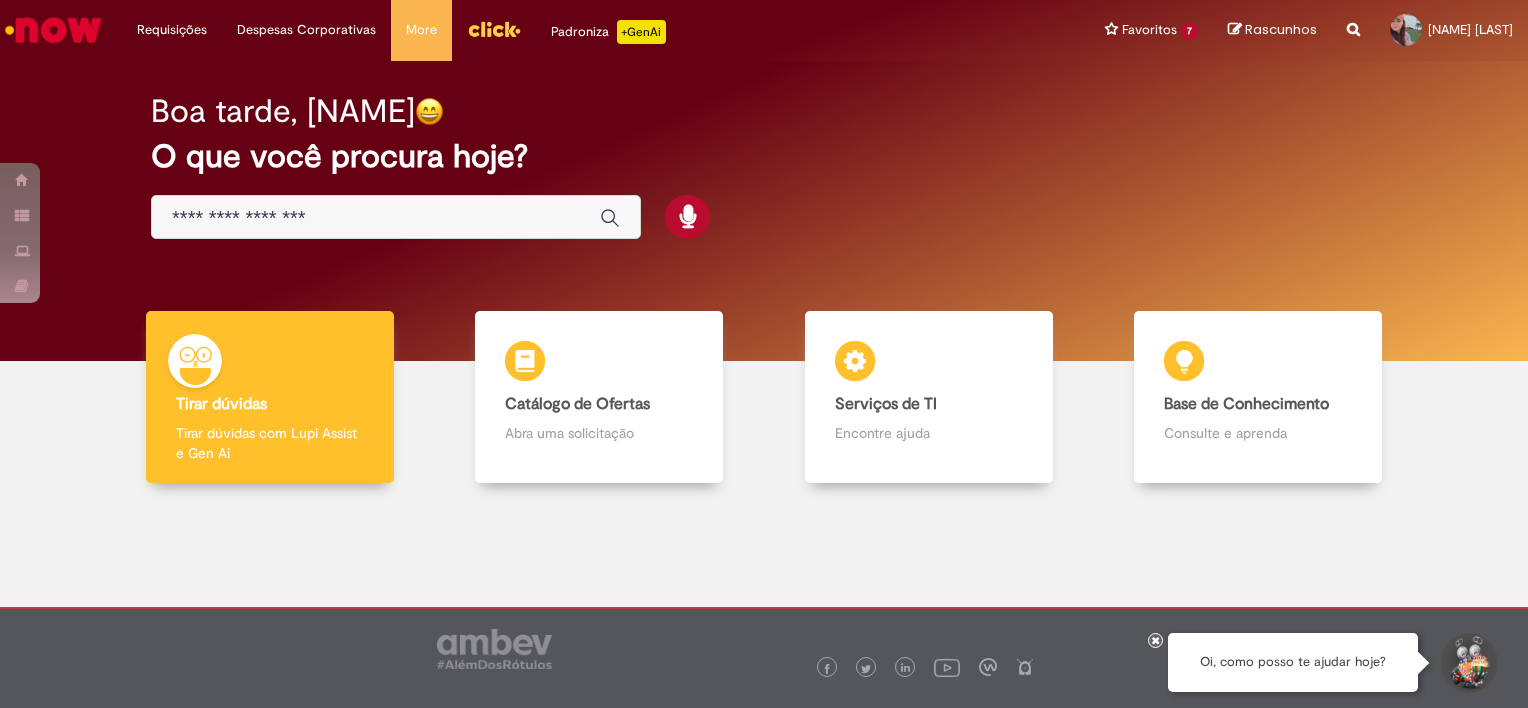 click at bounding box center (396, 217) 